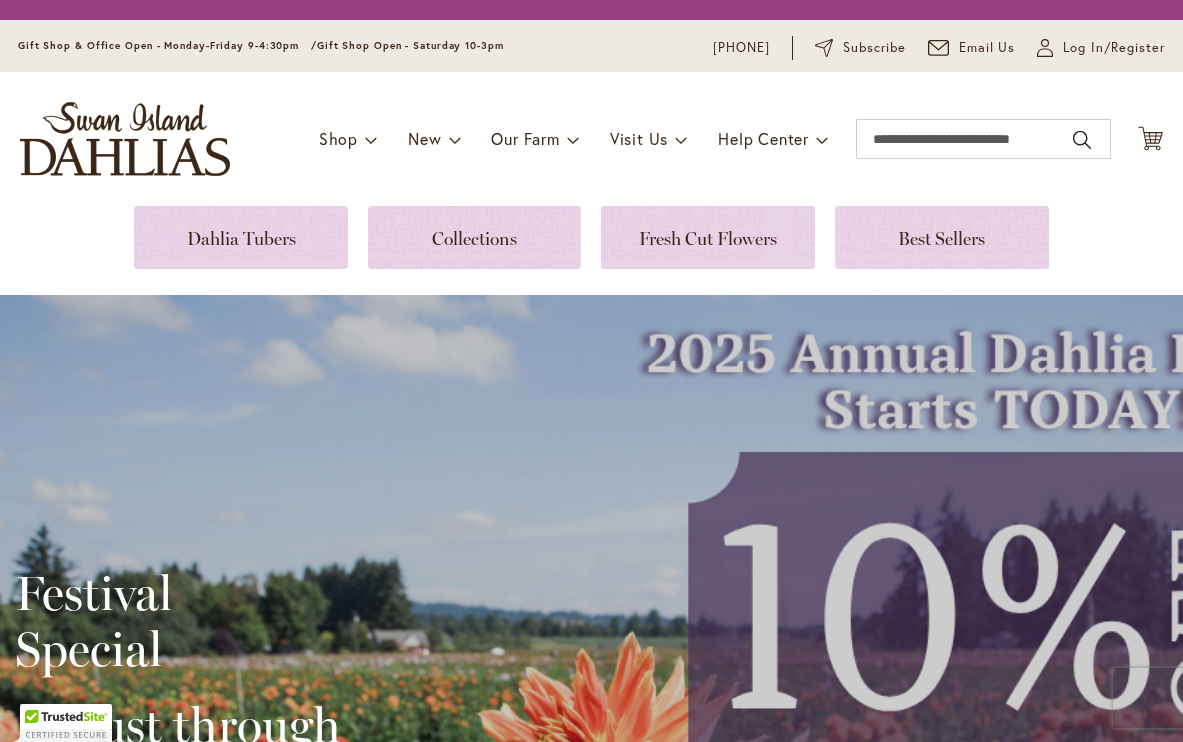 scroll, scrollTop: 0, scrollLeft: 0, axis: both 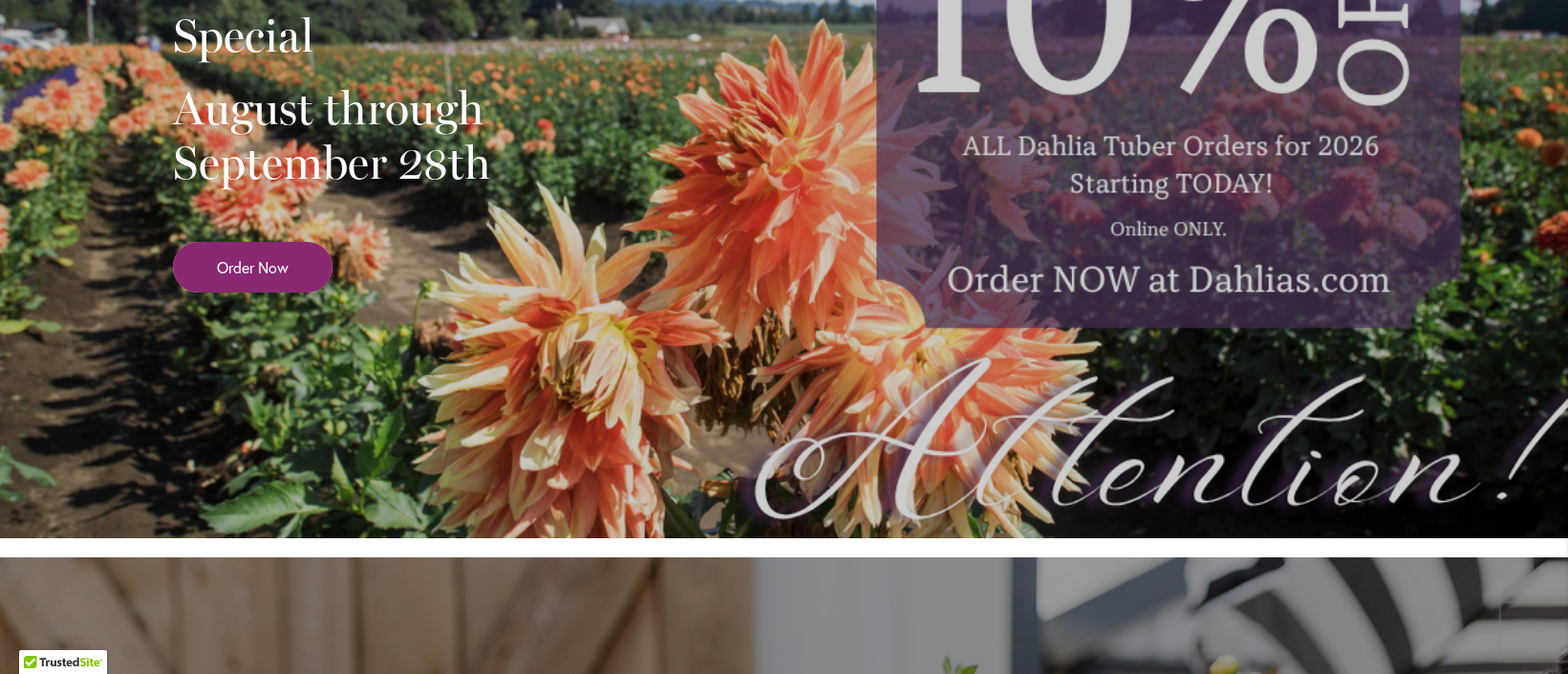 click on "Order Now" at bounding box center (252, 267) 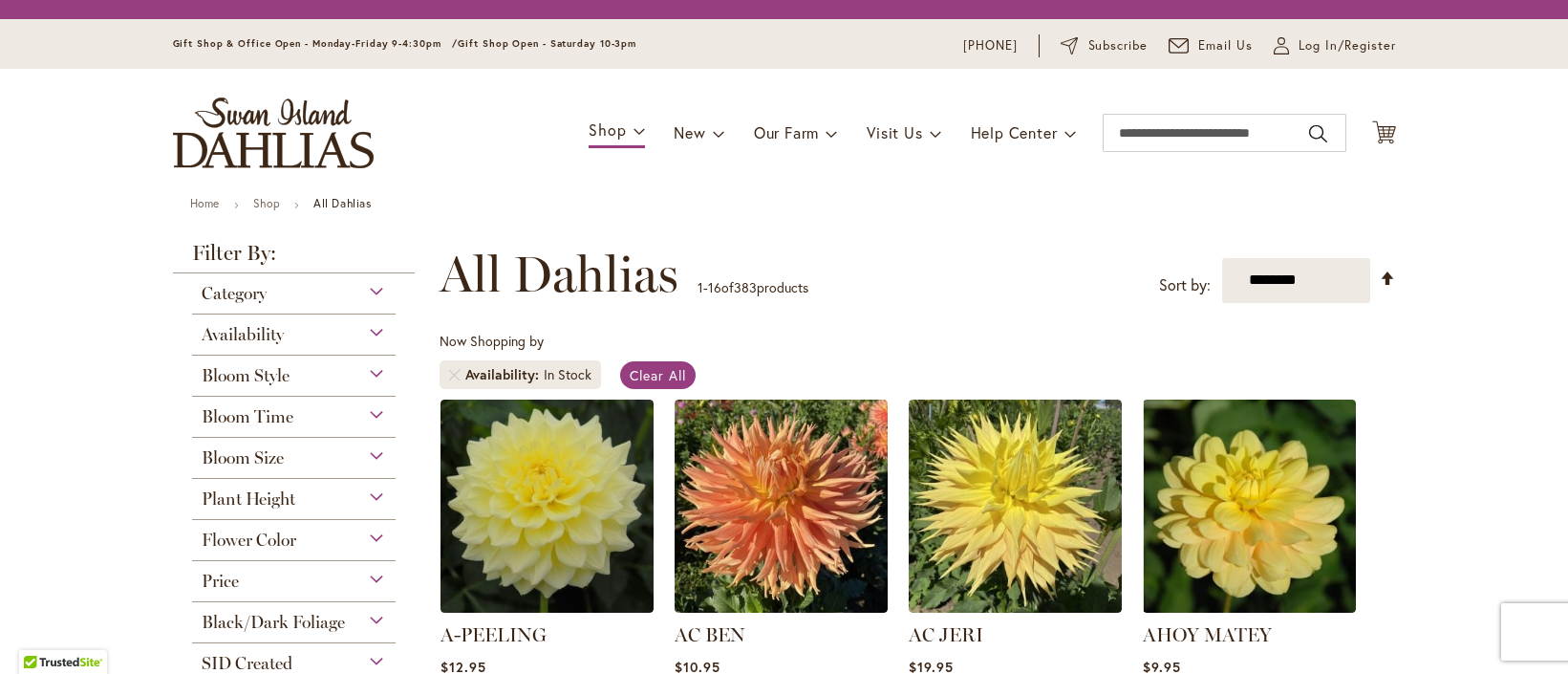 scroll, scrollTop: 0, scrollLeft: 0, axis: both 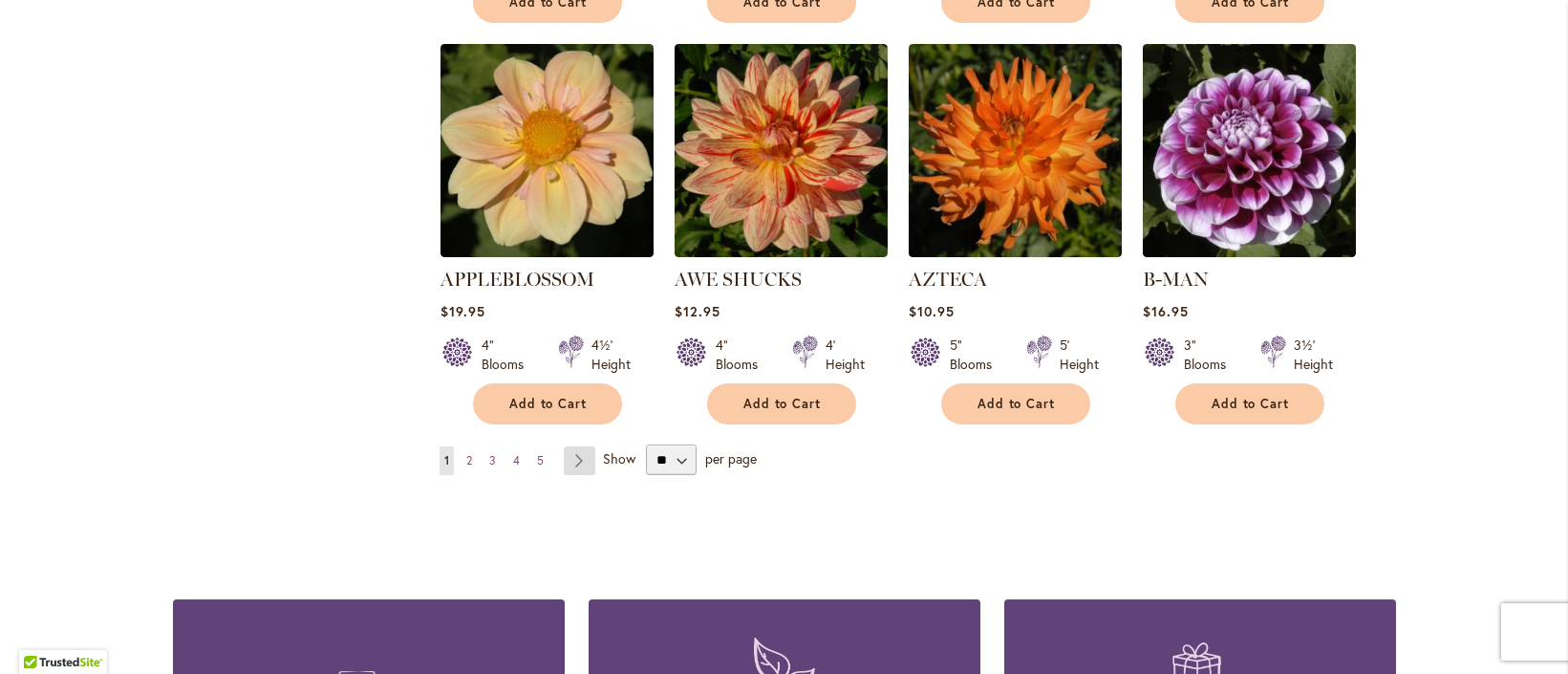 click on "Page
Next" at bounding box center [579, 461] 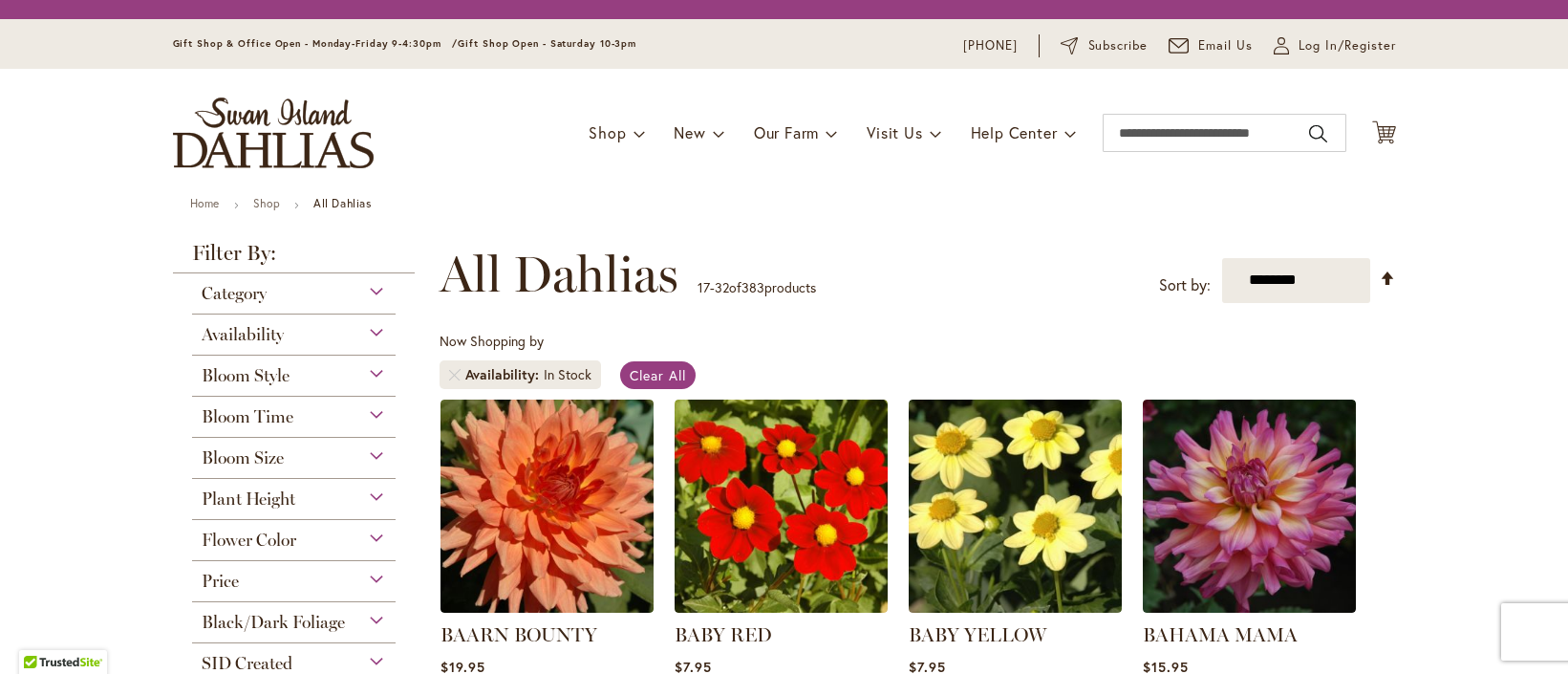 scroll, scrollTop: 0, scrollLeft: 0, axis: both 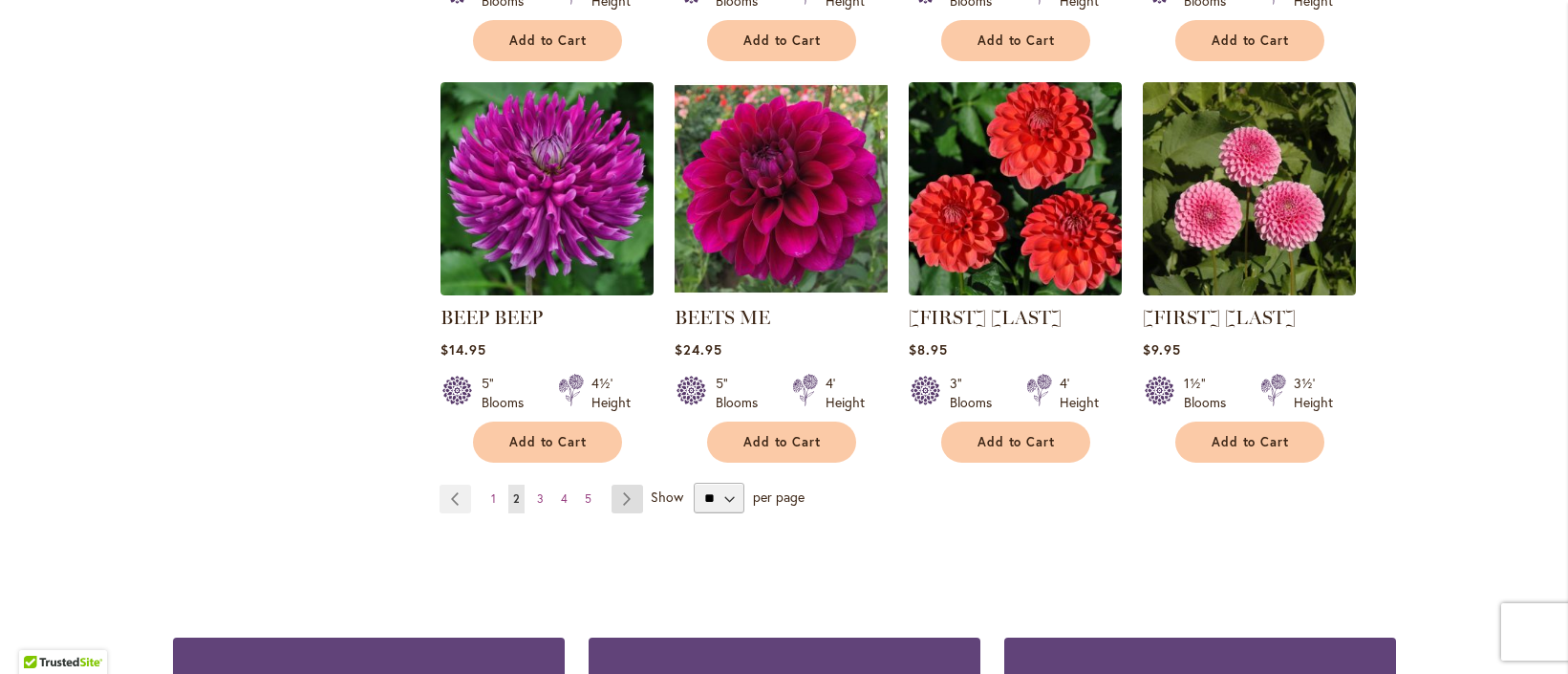 click on "Page
Next" at bounding box center (627, 499) 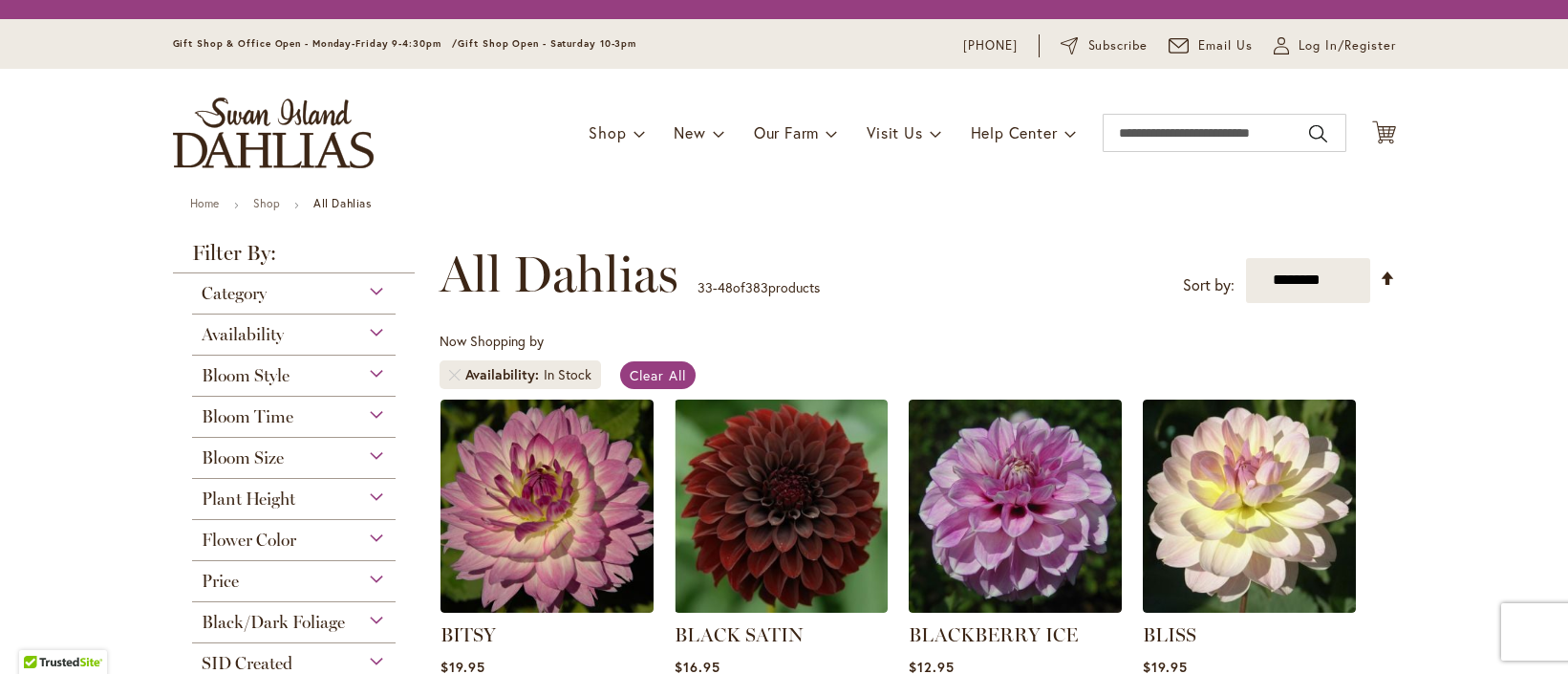 scroll, scrollTop: 0, scrollLeft: 0, axis: both 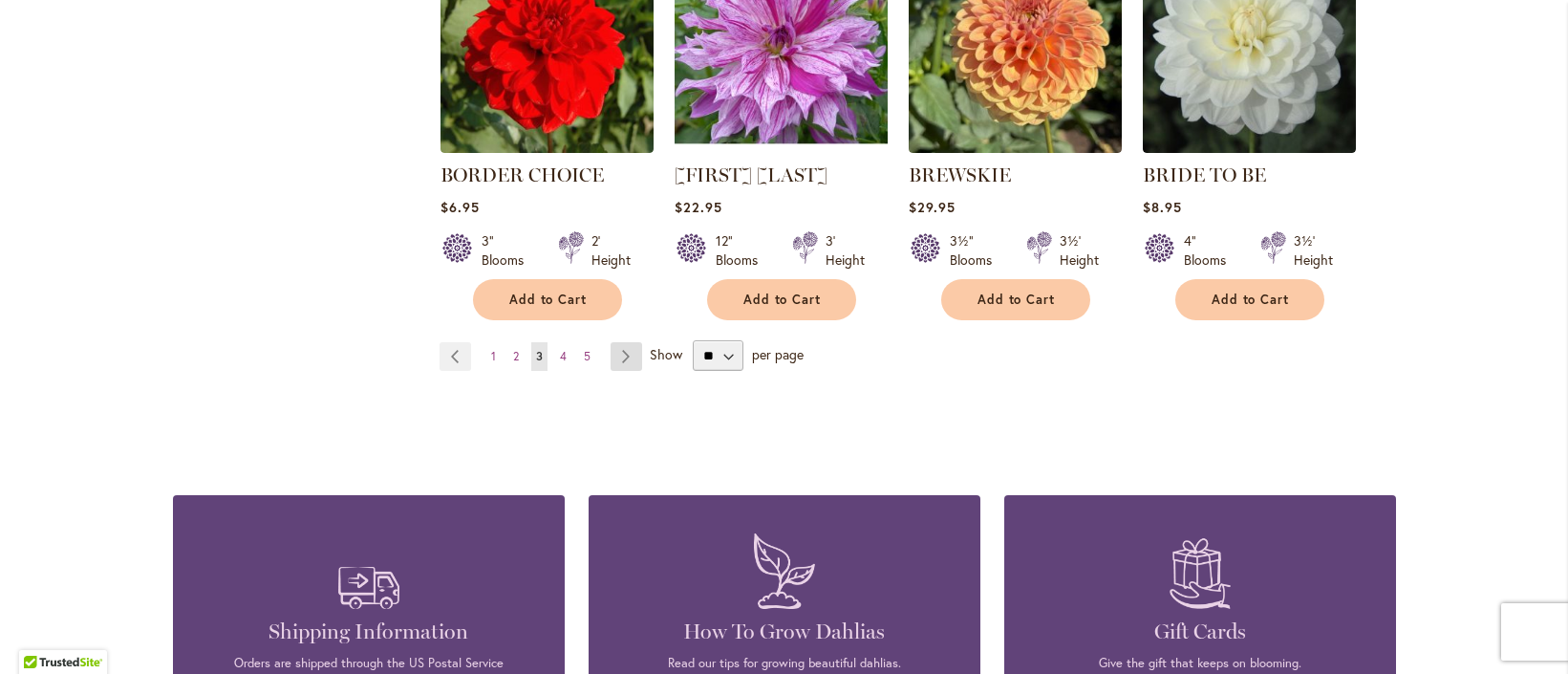 click on "Page
Next" at bounding box center [626, 357] 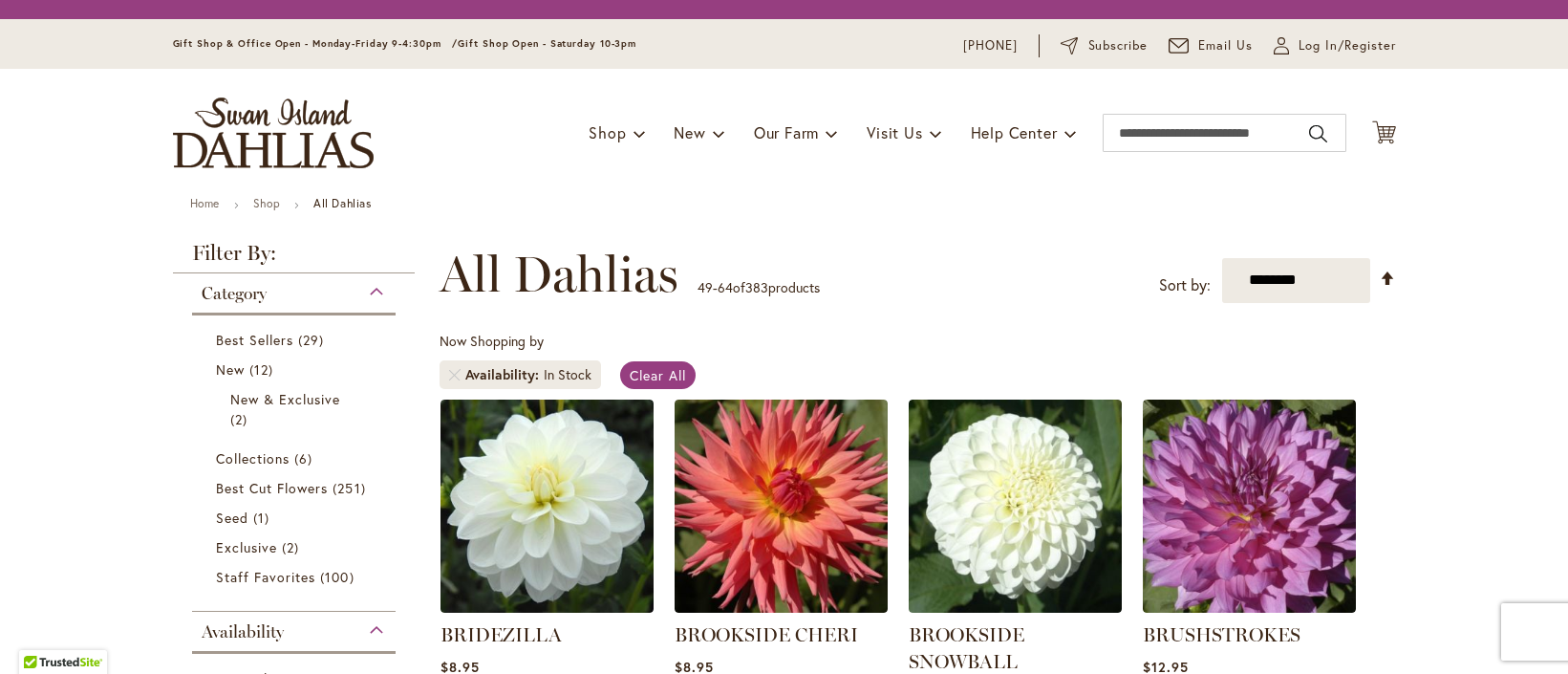 scroll, scrollTop: 0, scrollLeft: 0, axis: both 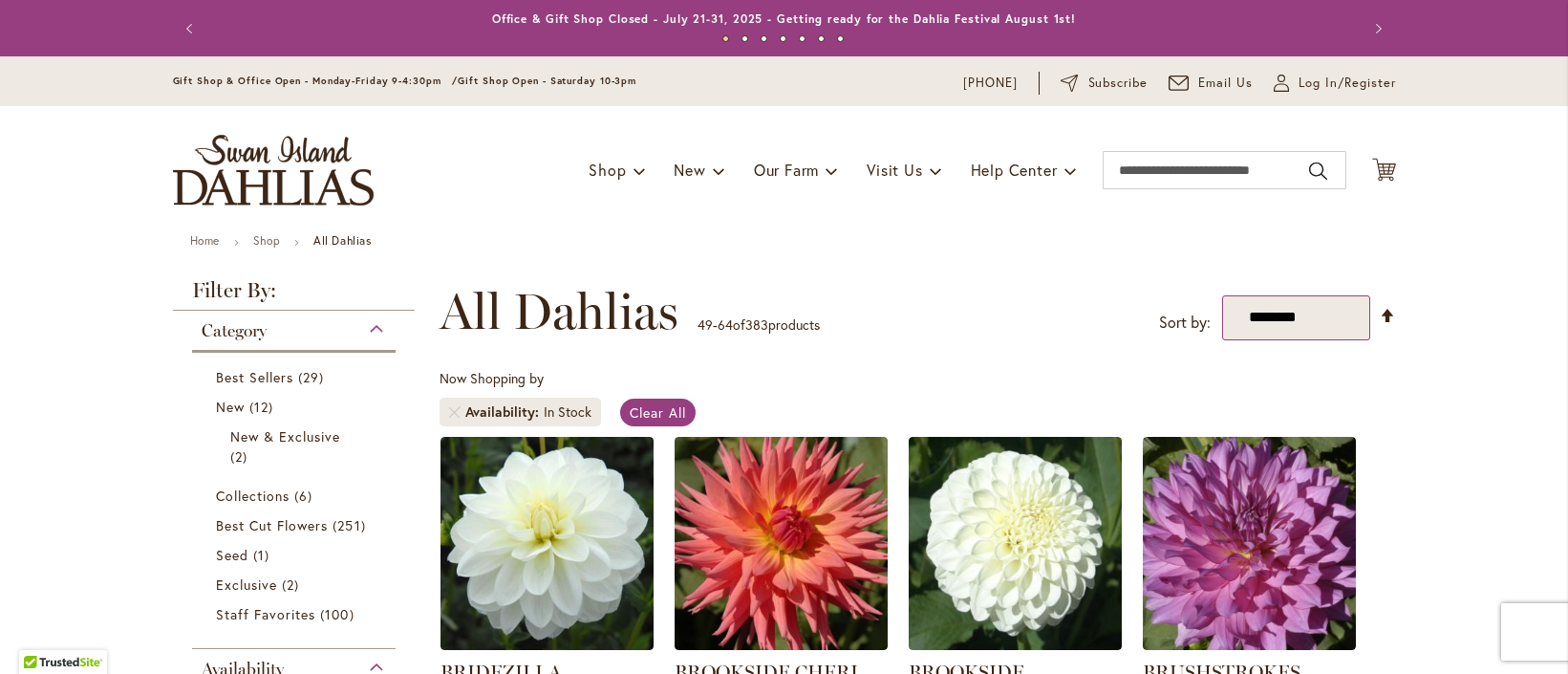 click on "**********" at bounding box center (1296, 317) 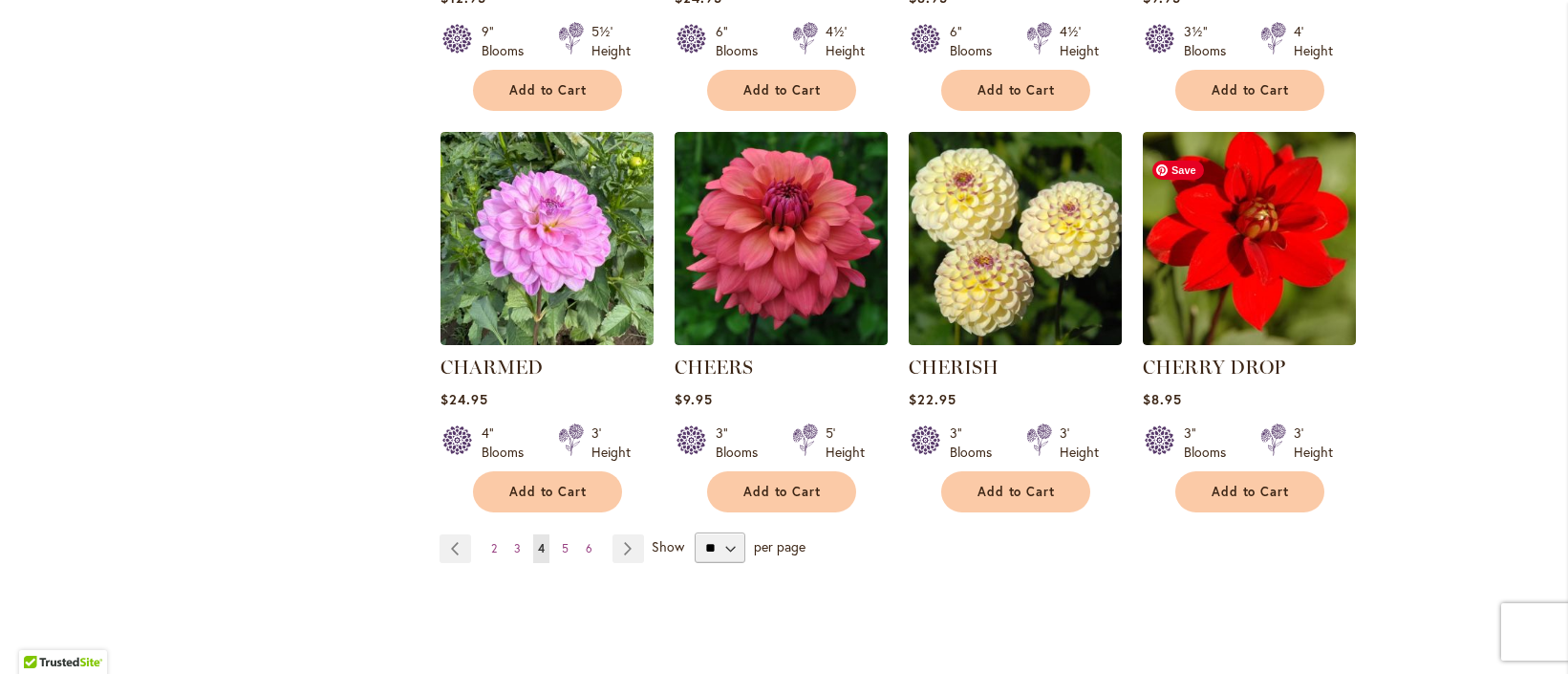 scroll, scrollTop: 1549, scrollLeft: 0, axis: vertical 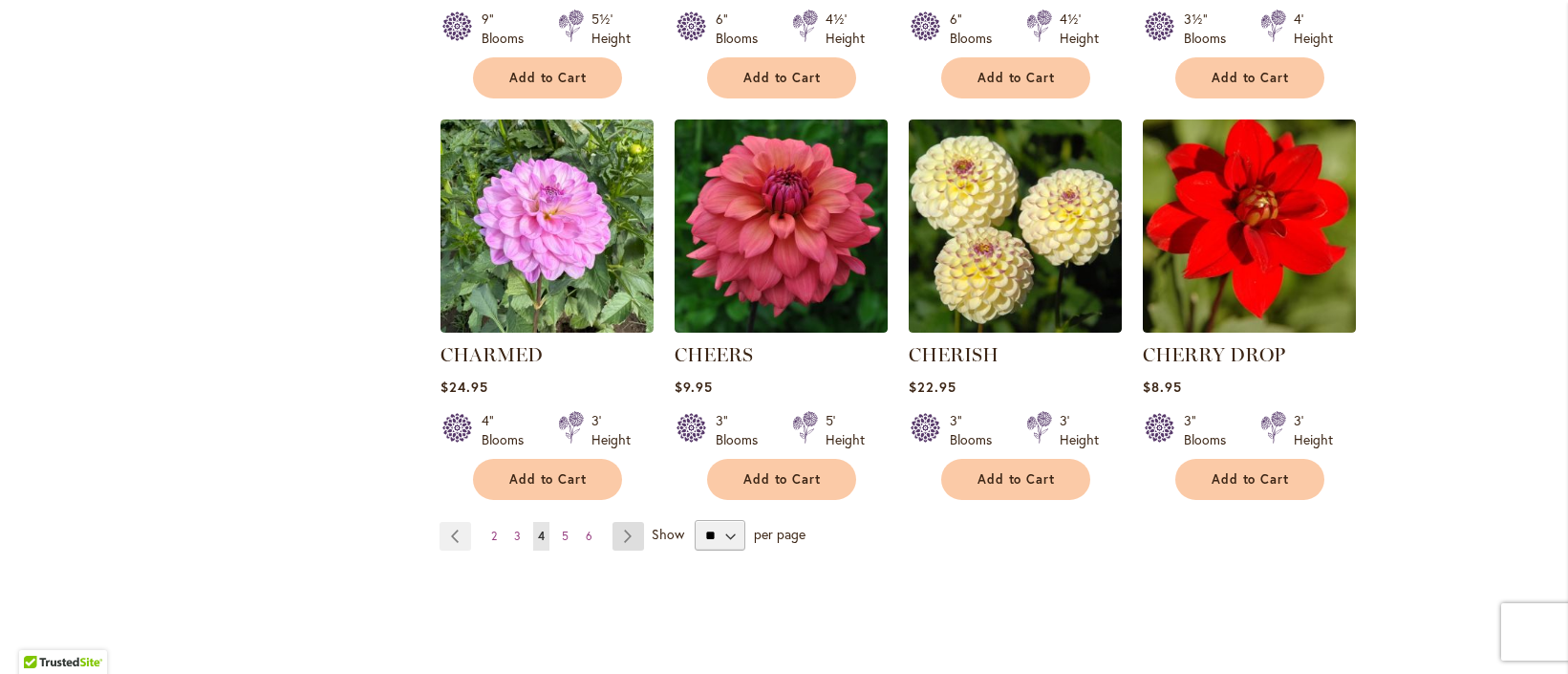 click on "Page
Next" at bounding box center (628, 536) 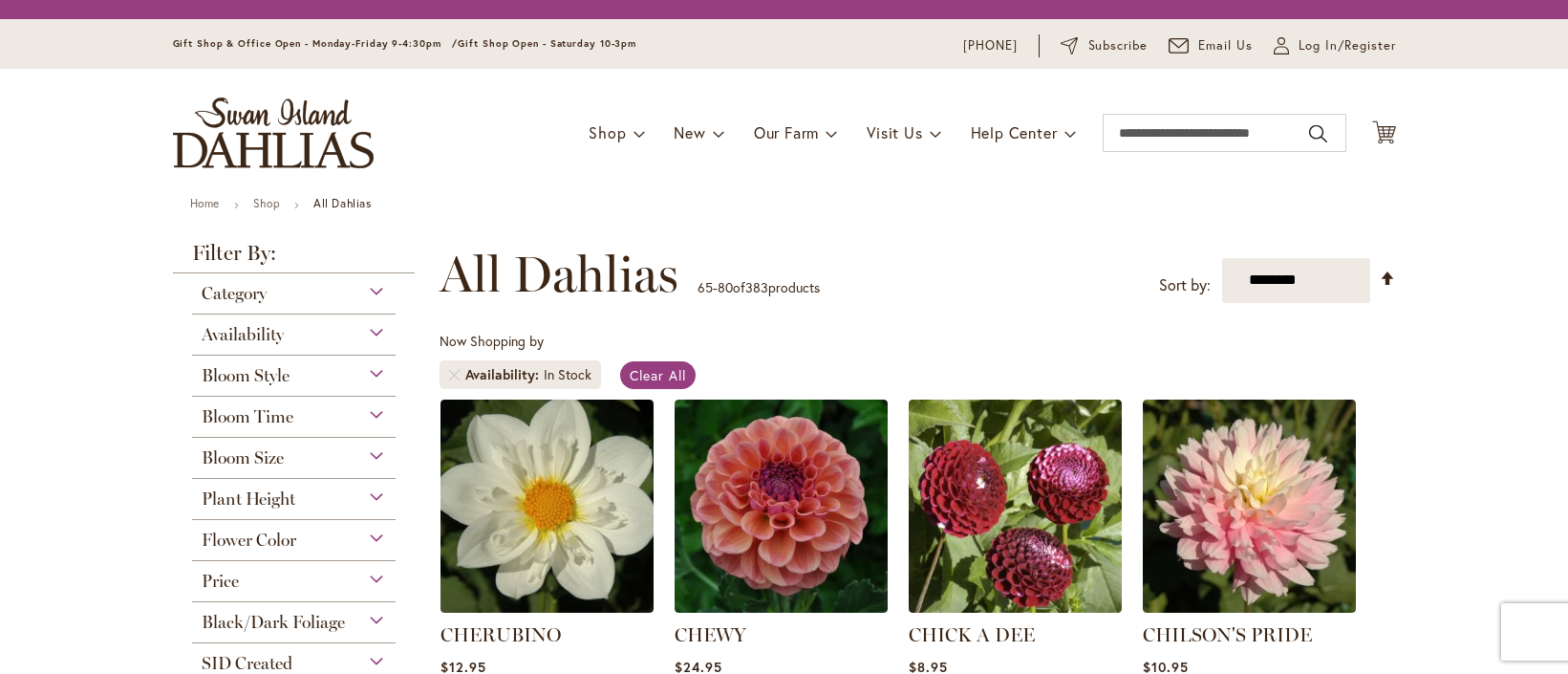 scroll, scrollTop: 0, scrollLeft: 0, axis: both 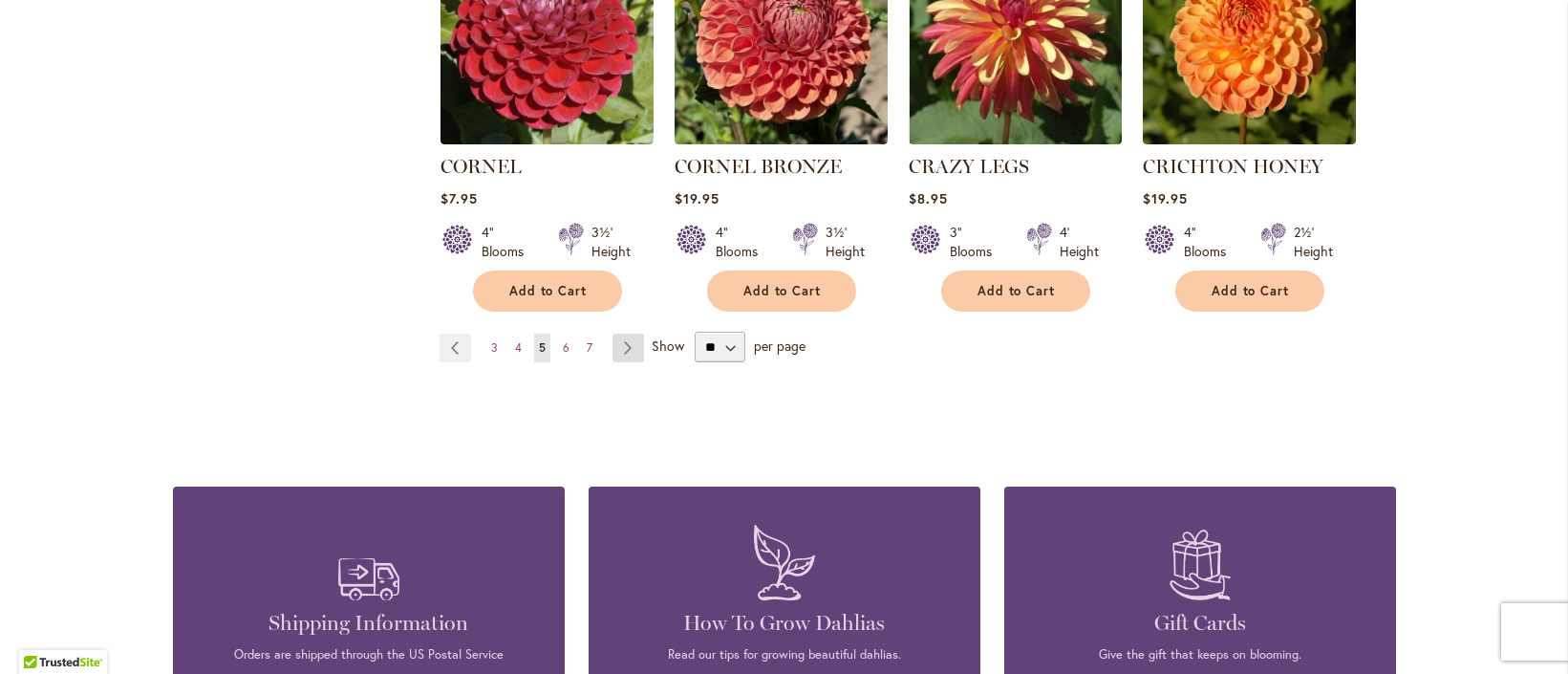 click on "Page
Next" at bounding box center (628, 348) 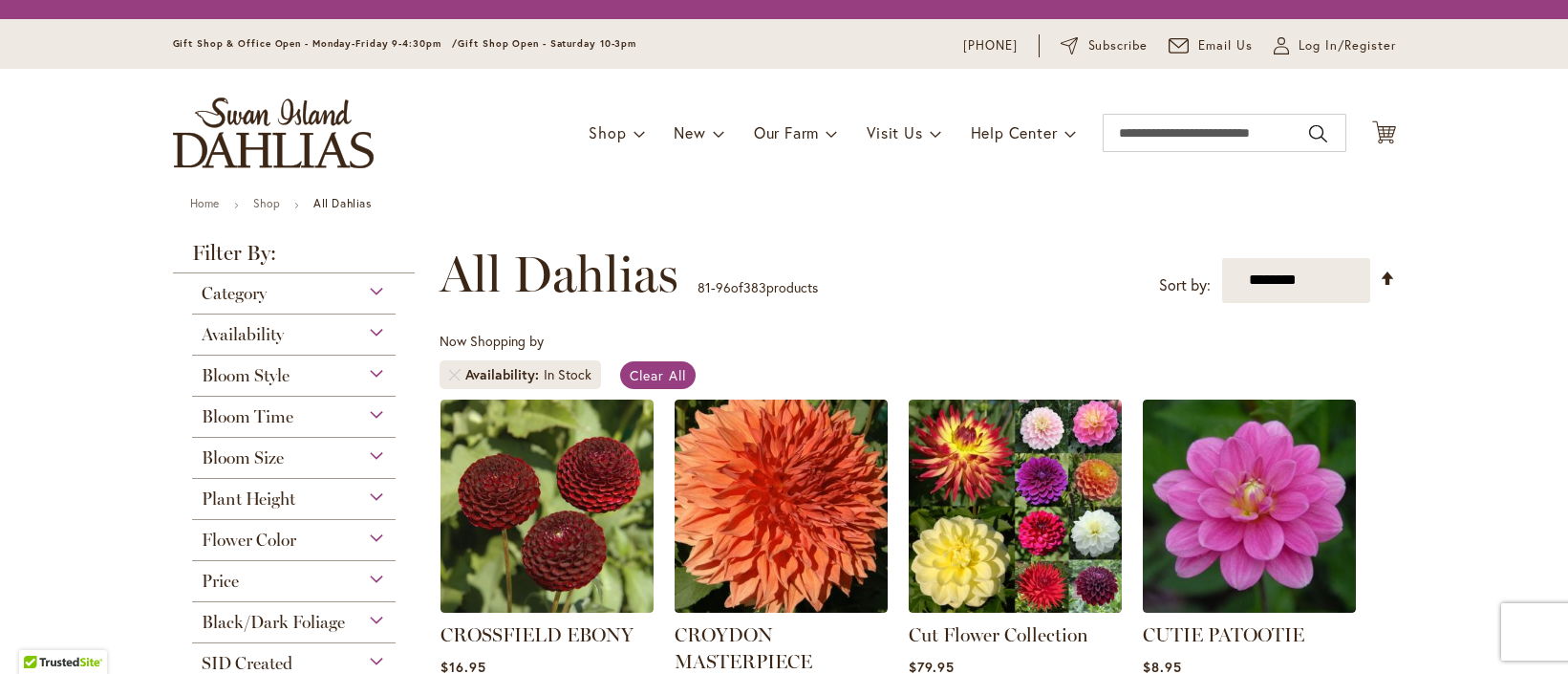 scroll, scrollTop: 0, scrollLeft: 0, axis: both 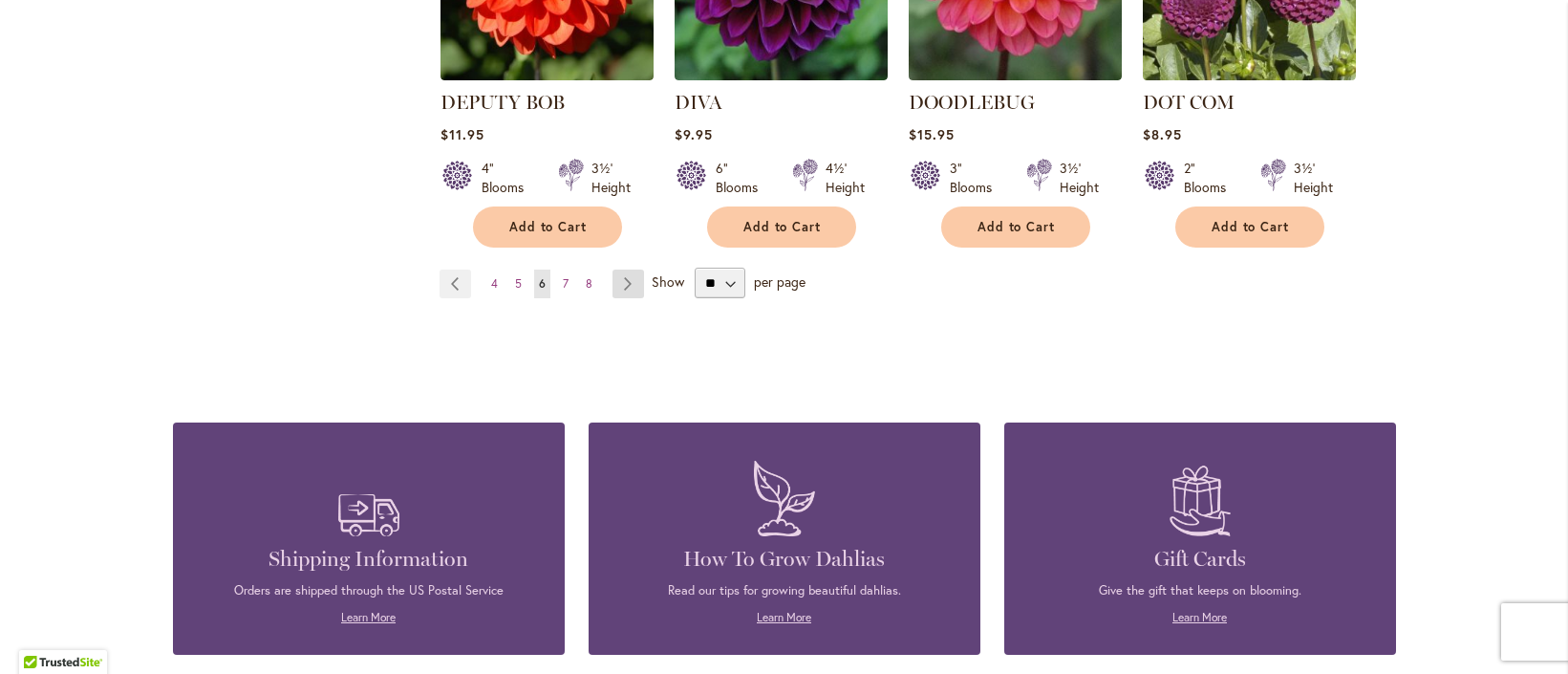 click on "Page
Next" at bounding box center [628, 284] 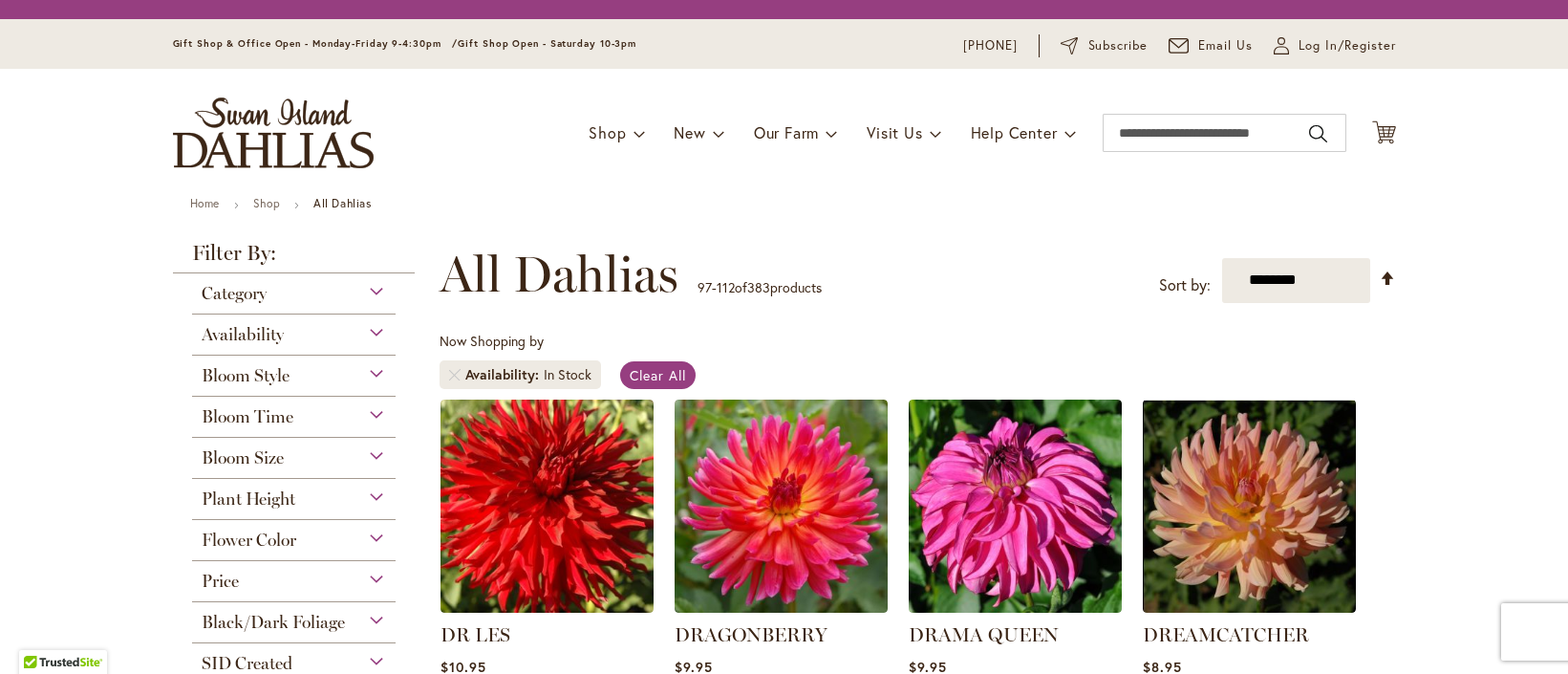 scroll, scrollTop: 0, scrollLeft: 0, axis: both 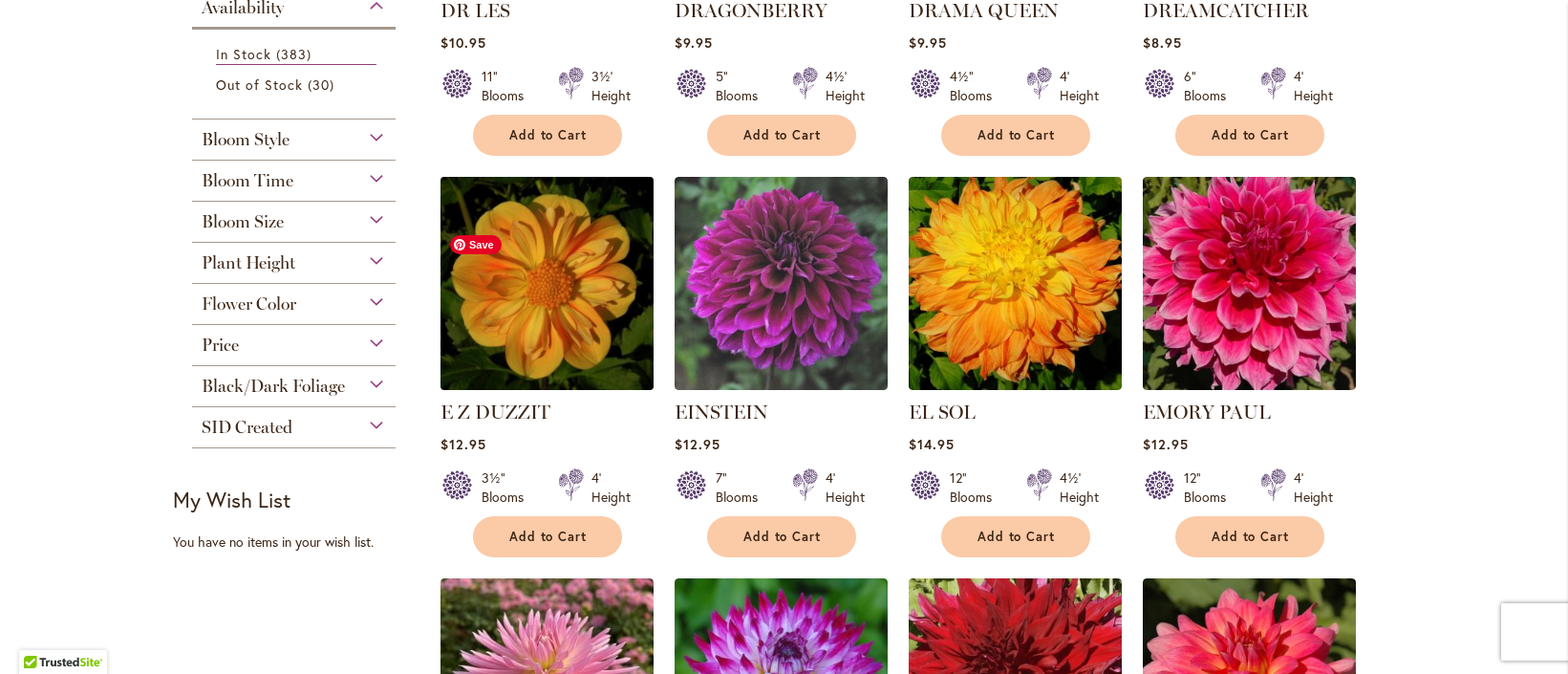 click at bounding box center [547, 283] 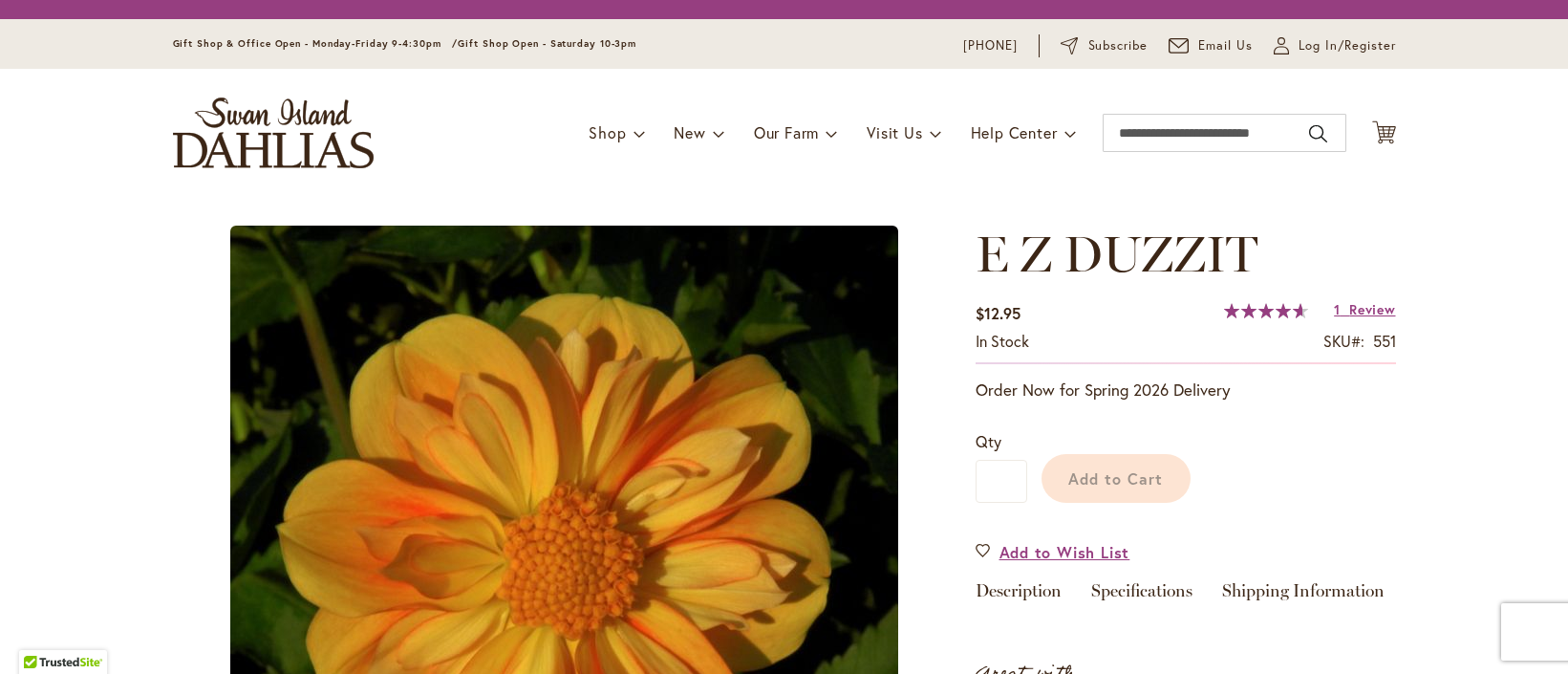 scroll, scrollTop: 0, scrollLeft: 0, axis: both 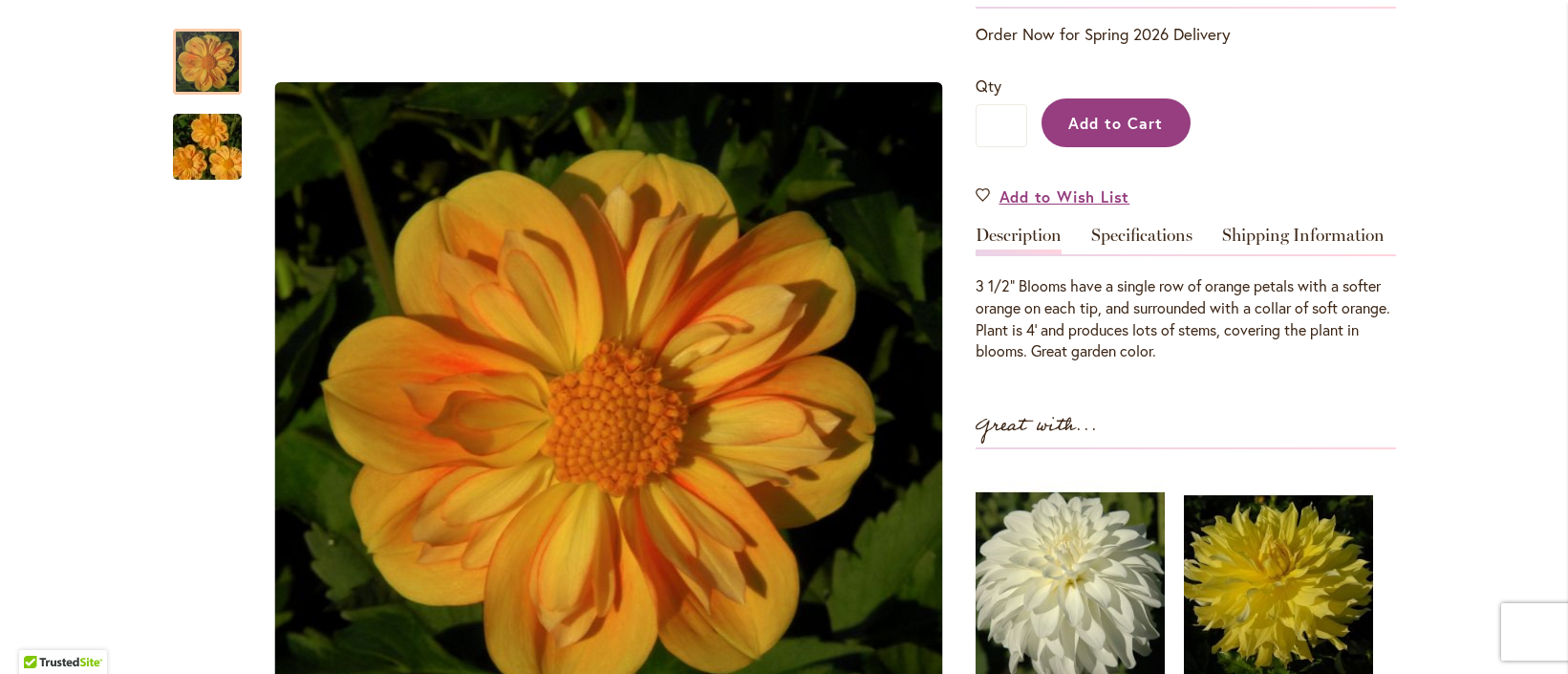 click on "Add to Cart" at bounding box center [1115, 122] 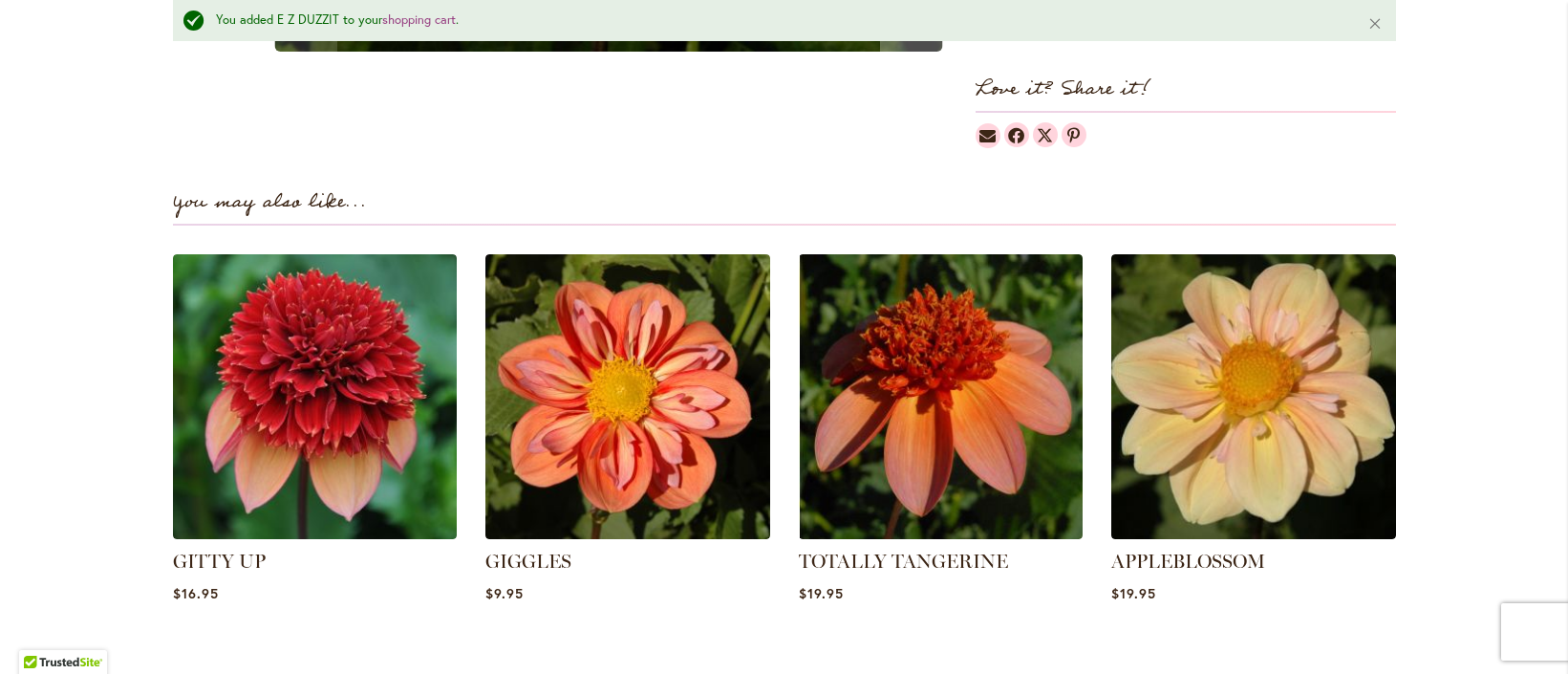 scroll, scrollTop: 1237, scrollLeft: 0, axis: vertical 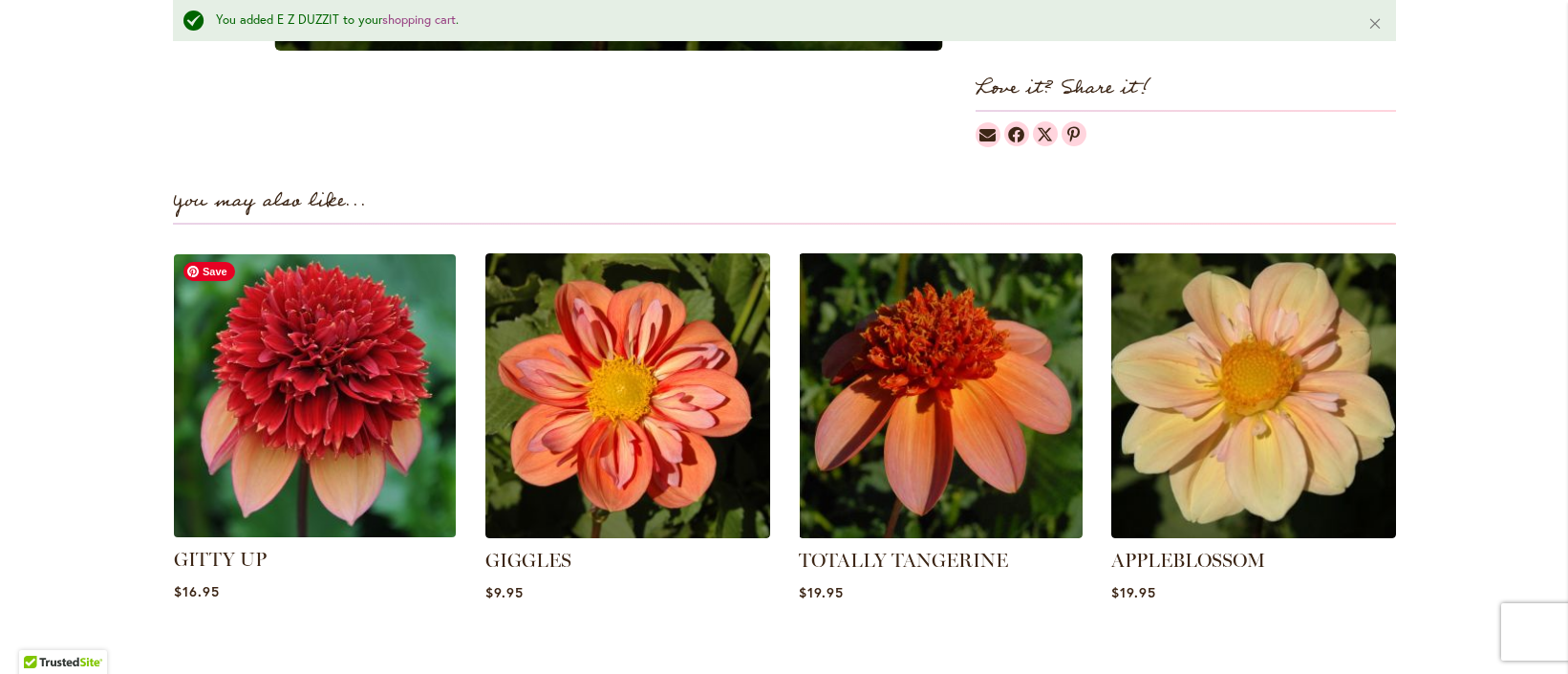 click at bounding box center [314, 396] 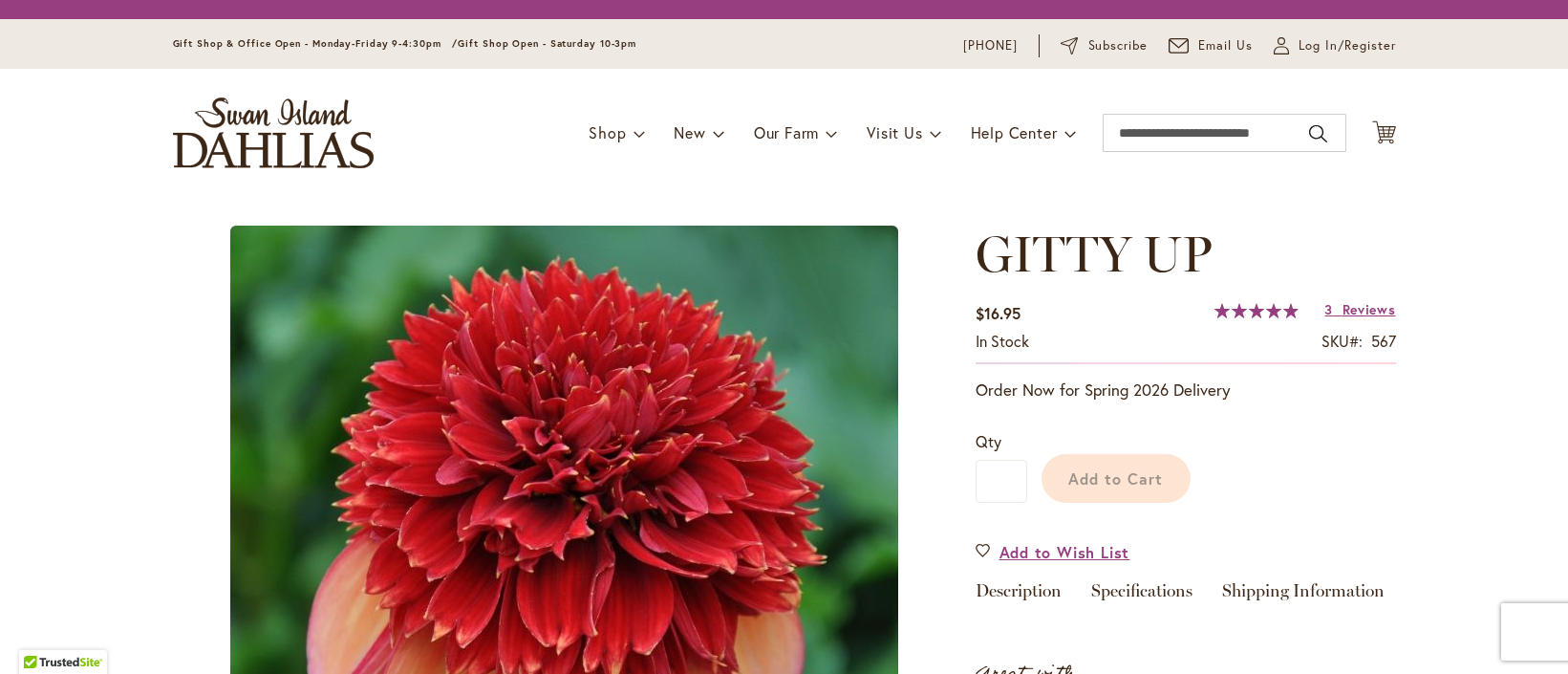 scroll, scrollTop: 0, scrollLeft: 0, axis: both 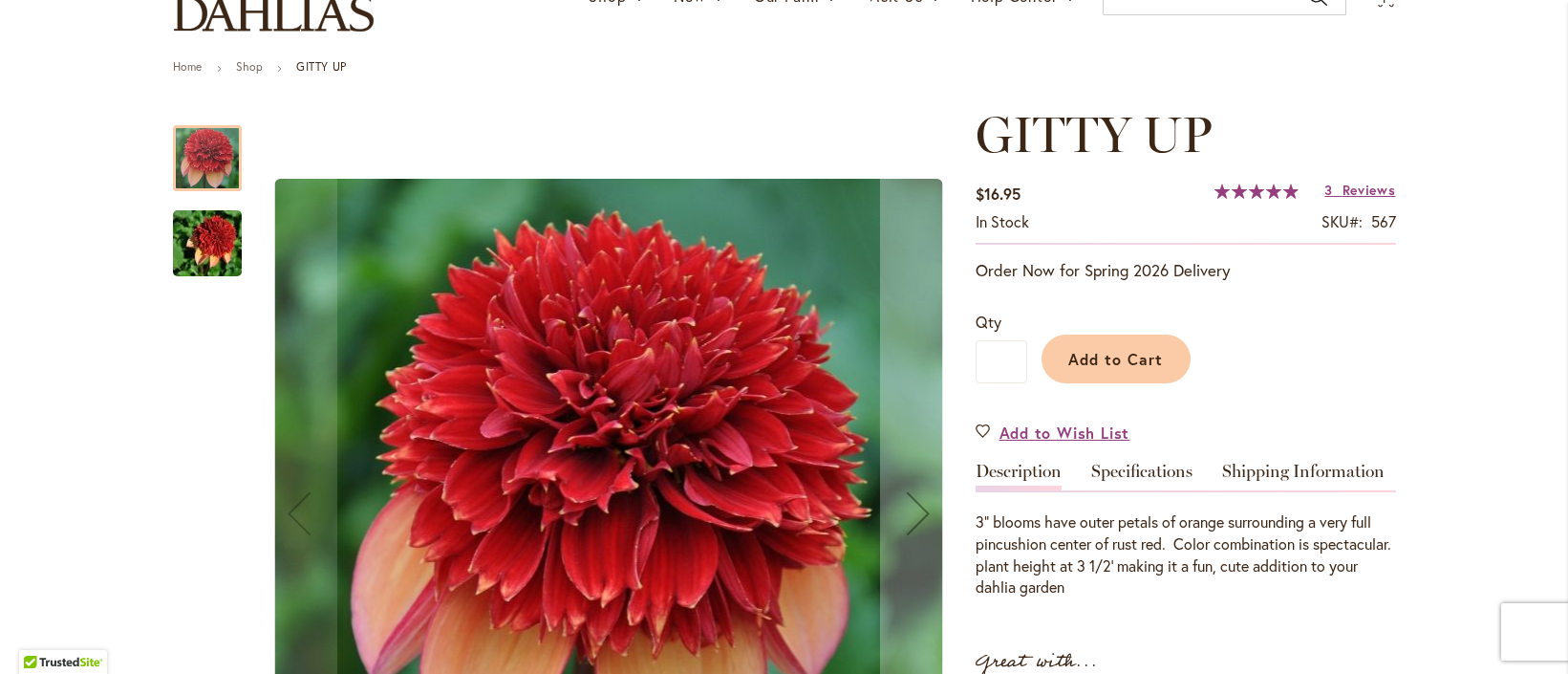 click at bounding box center (207, 244) 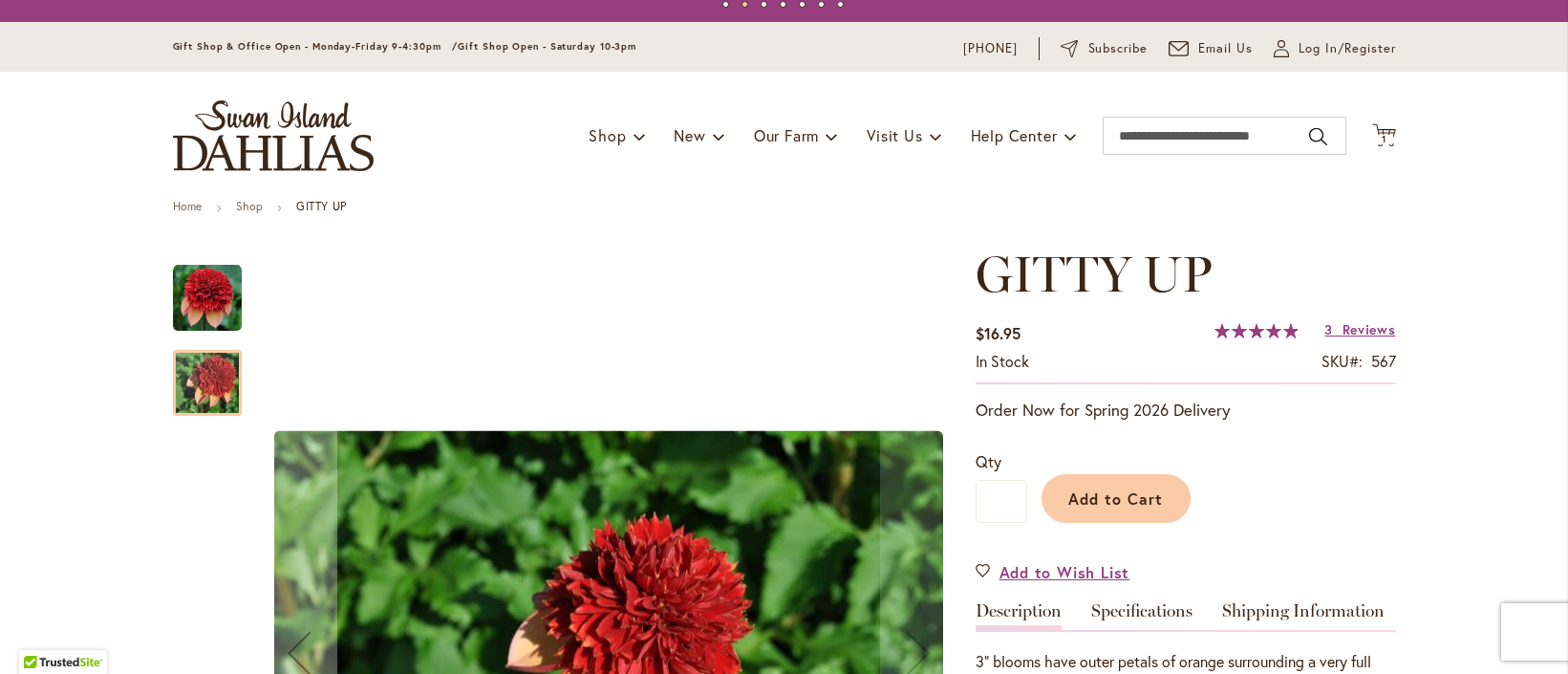 scroll, scrollTop: 0, scrollLeft: 0, axis: both 